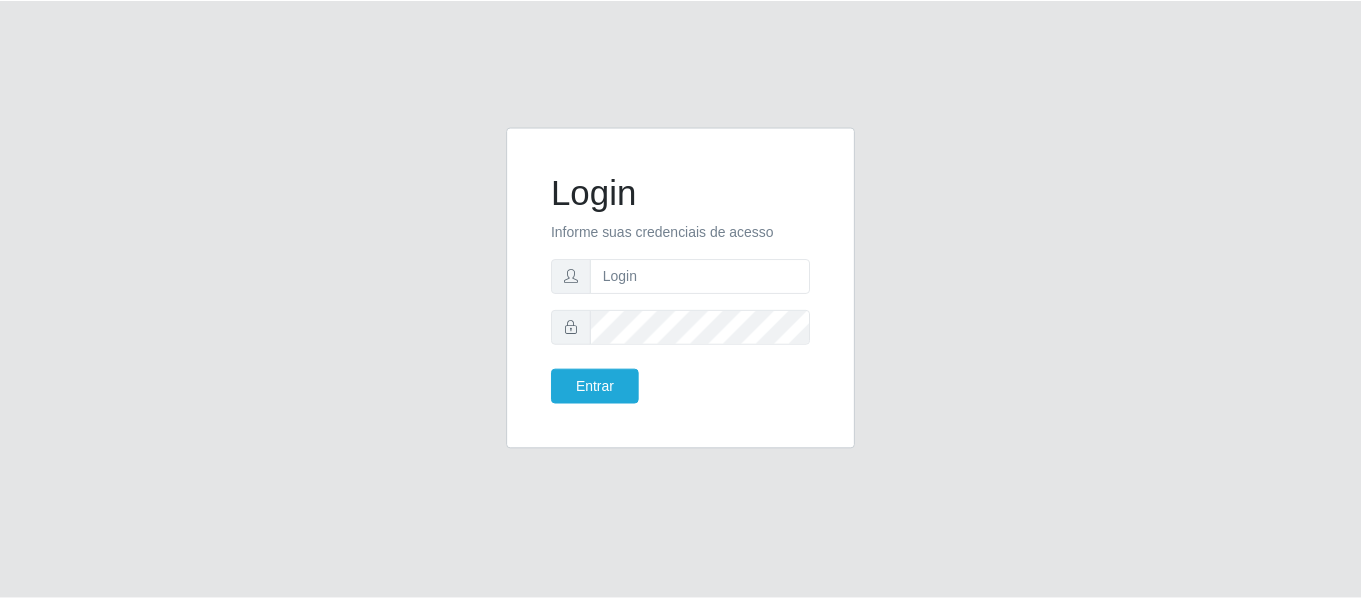 scroll, scrollTop: 0, scrollLeft: 0, axis: both 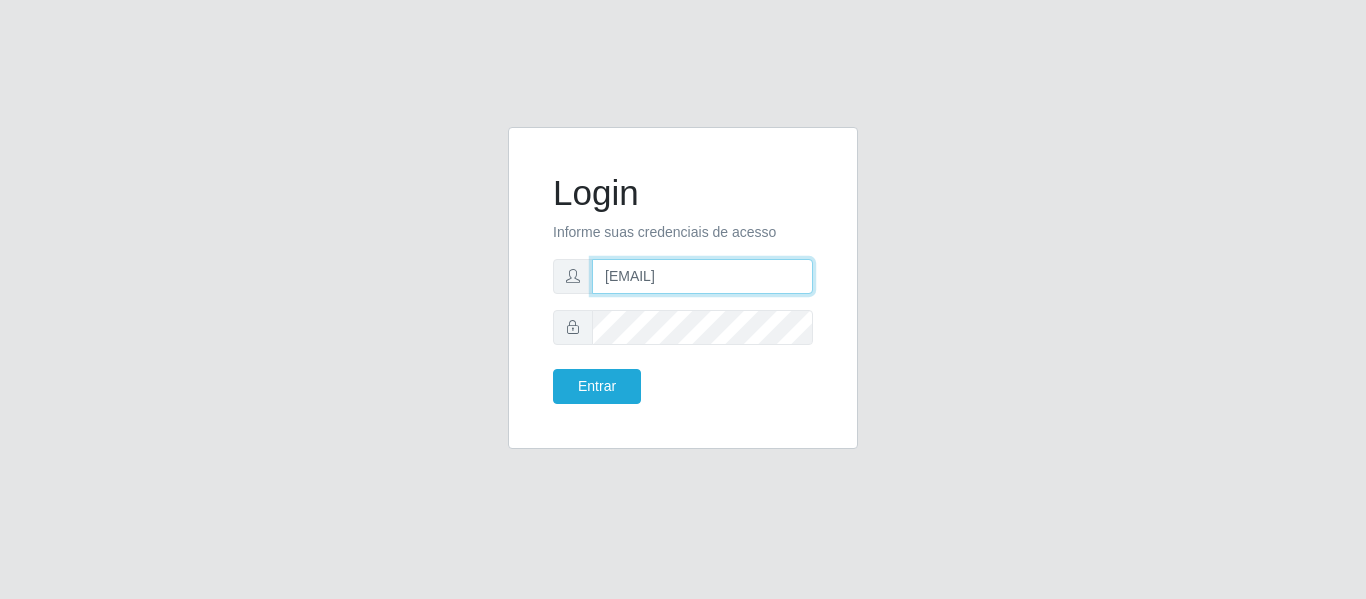 click on "[EMAIL]" at bounding box center (702, 276) 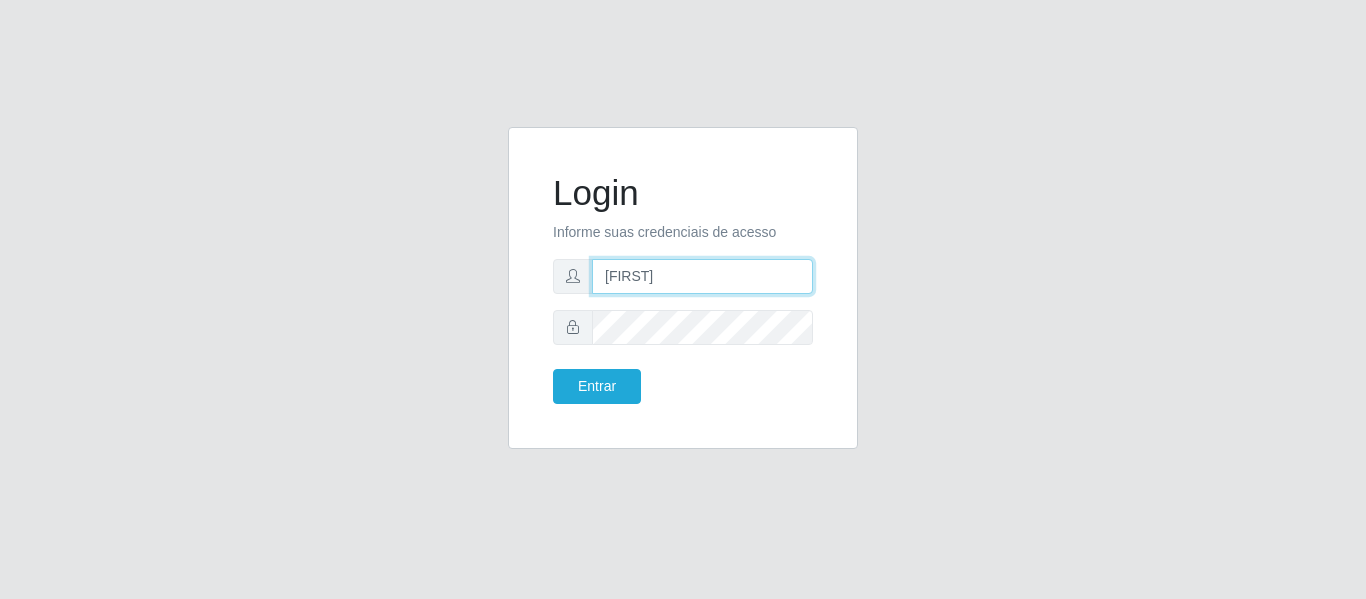 type on "[EMAIL]" 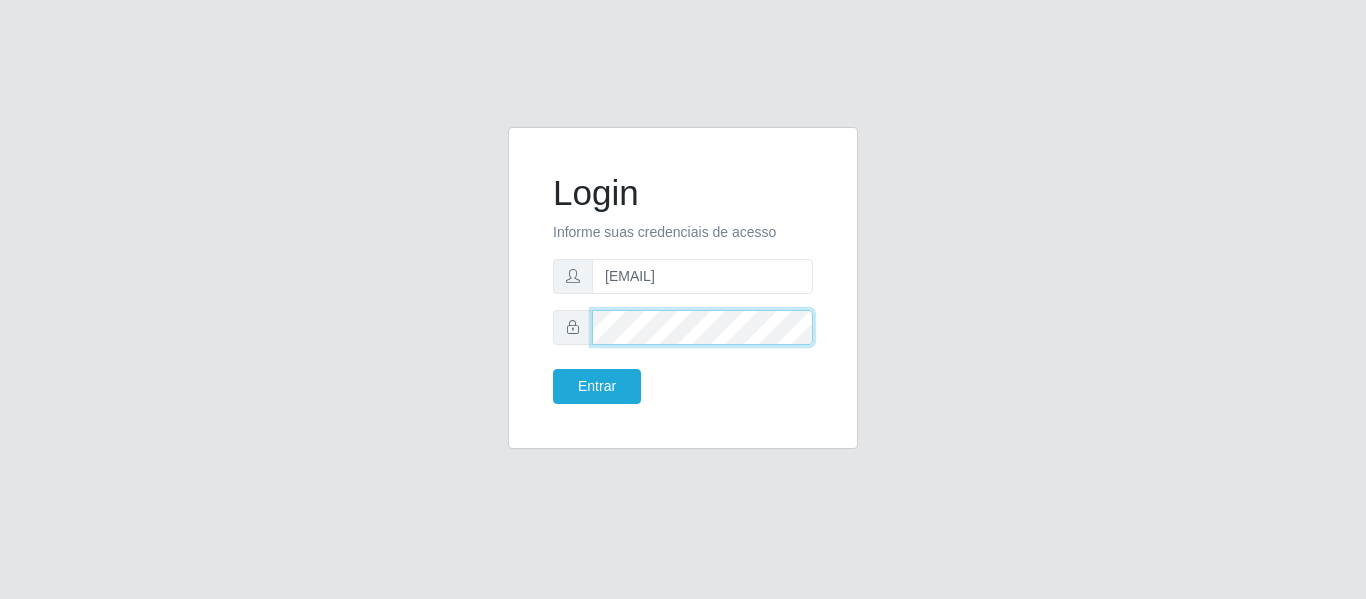 click at bounding box center [683, 327] 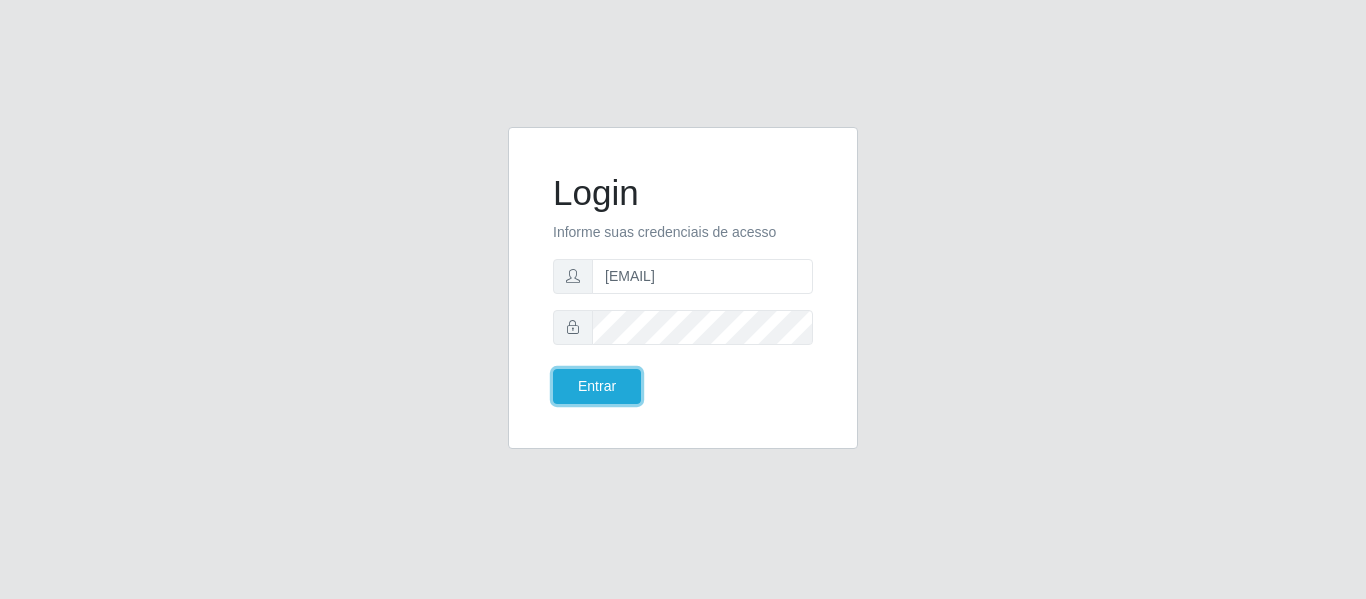 type 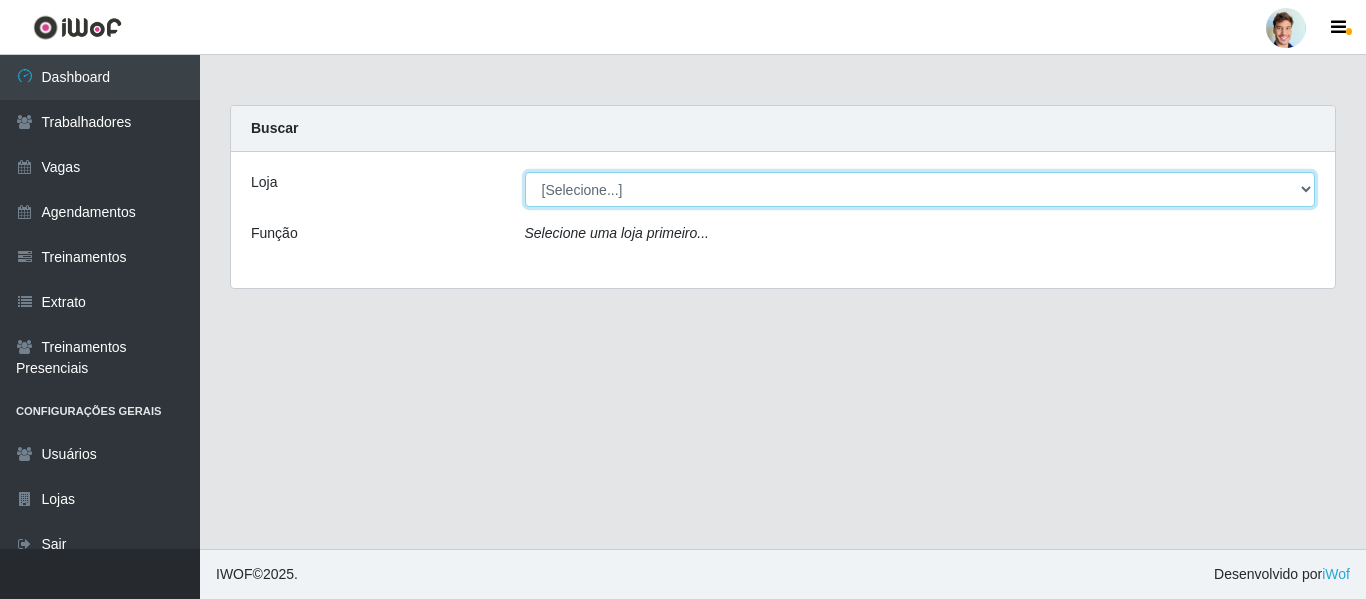 click on "[Selecione...] Leta - Arco-Mix [NEIGHBORHOOD] Leta - Arco-Mix [NEIGHBORHOOD] Leta - Arco-Mix [STREET] Leta - Arco-Mix [NEIGHBORHOOD] Leta - Arco-Mix [NEIGHBORHOOD] Leta - Arco-Mix [NEIGHBORHOOD] Leta - Arco-Mix [NEIGHBORHOOD] Leta - Arco-Mix [NEIGHBORHOOD] Leta - Arco-Mix [NEIGHBORHOOD] Leta - Arco-Mix [NEIGHBORHOOD] Leta - Arco-Mix [NEIGHBORHOOD] Leta - Arco-Vita [NEIGHBORHOOD] Leta - Arco-Vita [NEIGHBORHOOD] Leta - Arco-Vita [NEIGHBORHOOD]" at bounding box center (920, 189) 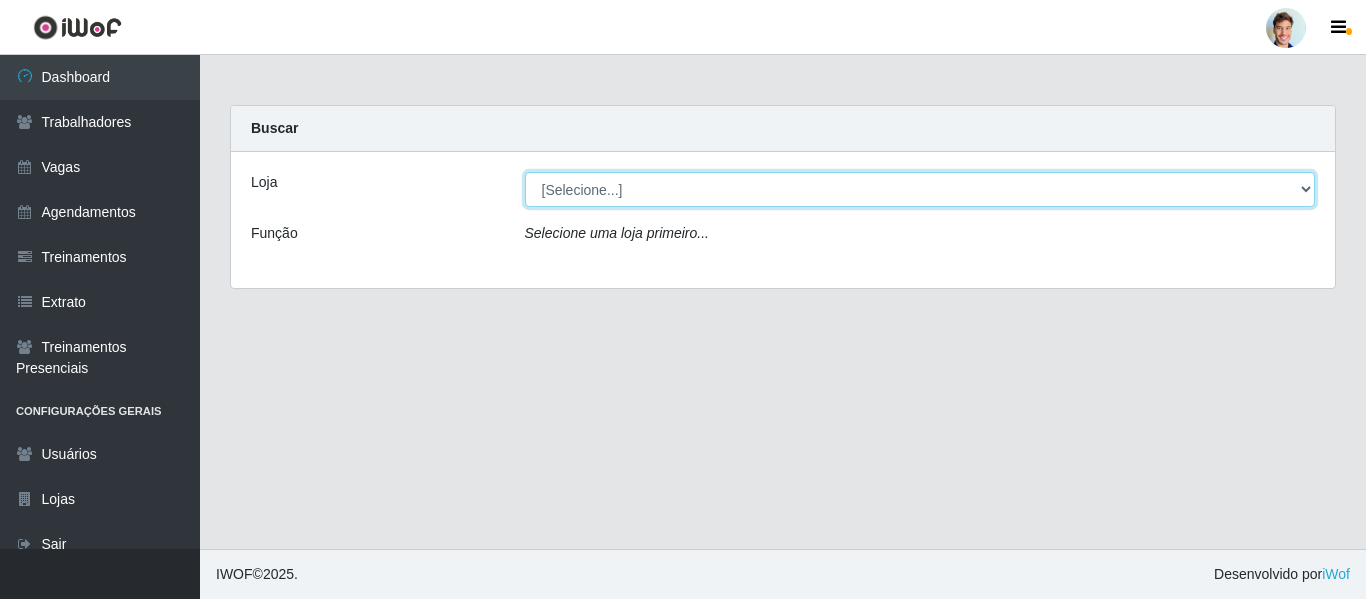 select on "491" 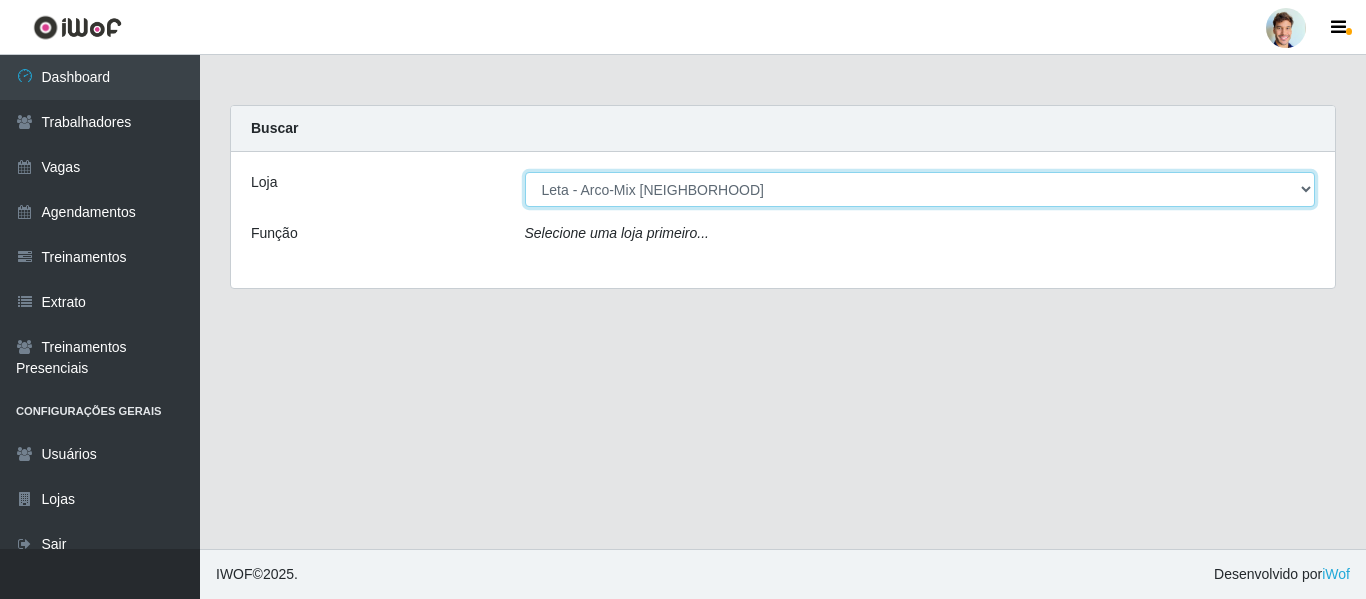 click on "[Selecione...] Leta - Arco-Mix [NEIGHBORHOOD] Leta - Arco-Mix [NEIGHBORHOOD] Leta - Arco-Mix [STREET] Leta - Arco-Mix [NEIGHBORHOOD] Leta - Arco-Mix [NEIGHBORHOOD] Leta - Arco-Mix [NEIGHBORHOOD] Leta - Arco-Mix [NEIGHBORHOOD] Leta - Arco-Mix [NEIGHBORHOOD] Leta - Arco-Mix [NEIGHBORHOOD] Leta - Arco-Mix [NEIGHBORHOOD] Leta - Arco-Mix [NEIGHBORHOOD] Leta - Arco-Vita [NEIGHBORHOOD] Leta - Arco-Vita [NEIGHBORHOOD] Leta - Arco-Vita [NEIGHBORHOOD]" at bounding box center (920, 189) 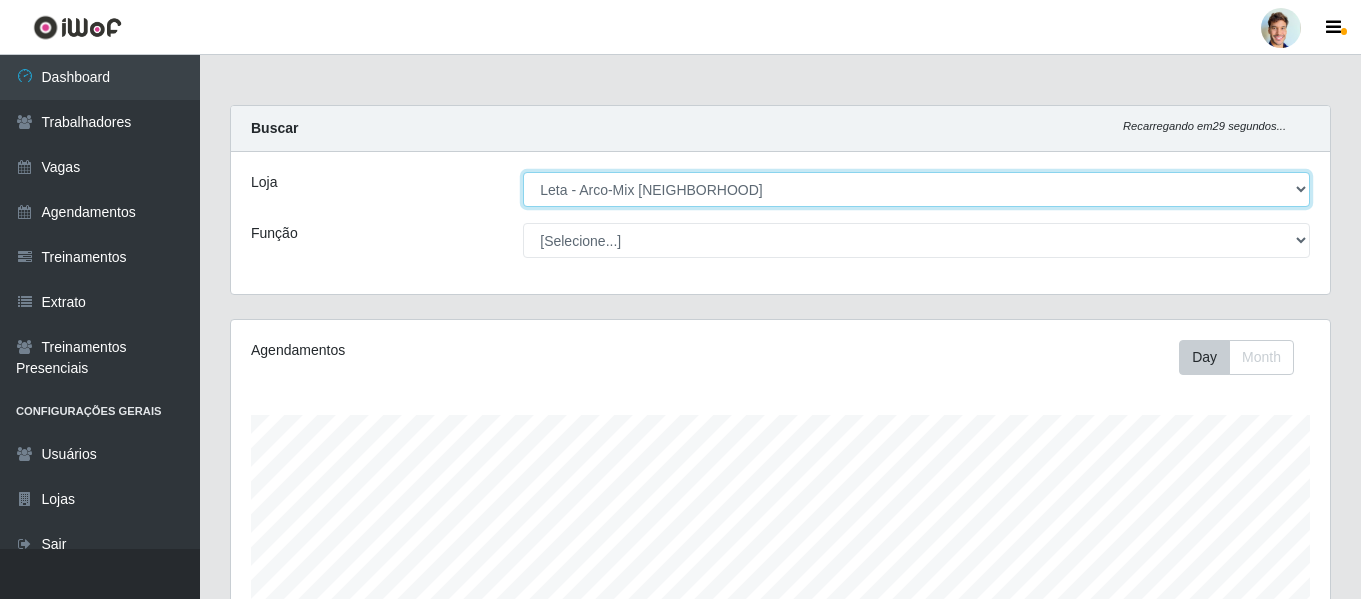 scroll, scrollTop: 999585, scrollLeft: 998901, axis: both 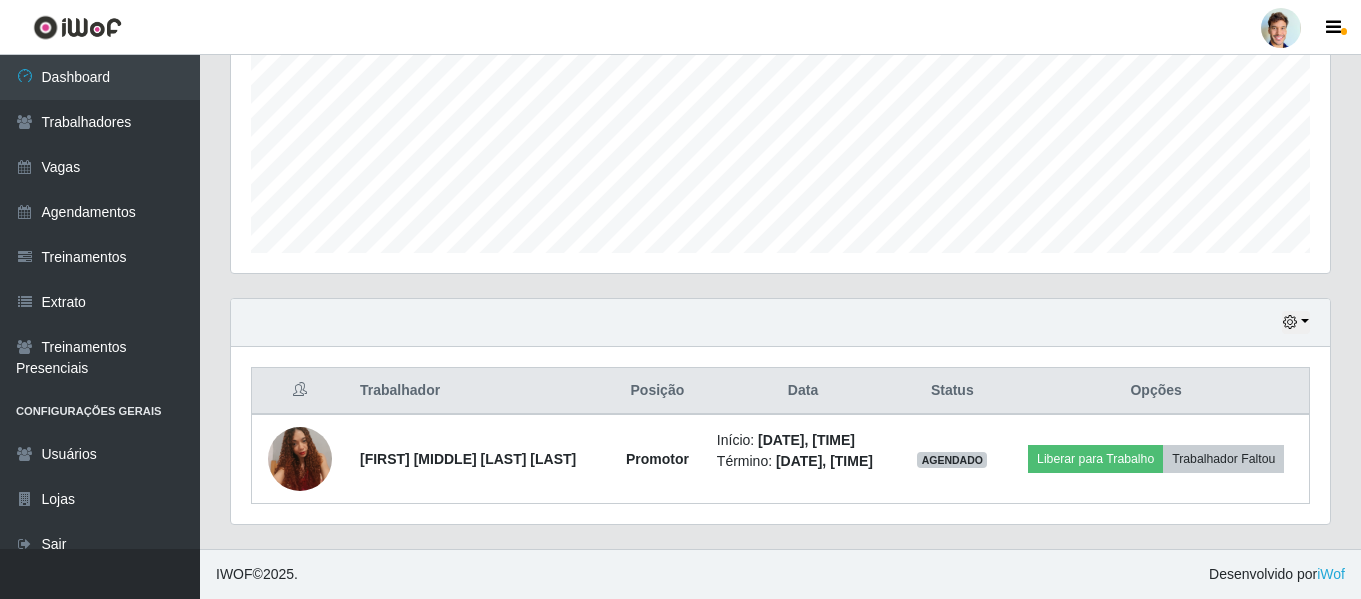 click on "IWOF  ©  2025 . Desenvolvido por  iWof" at bounding box center (780, 574) 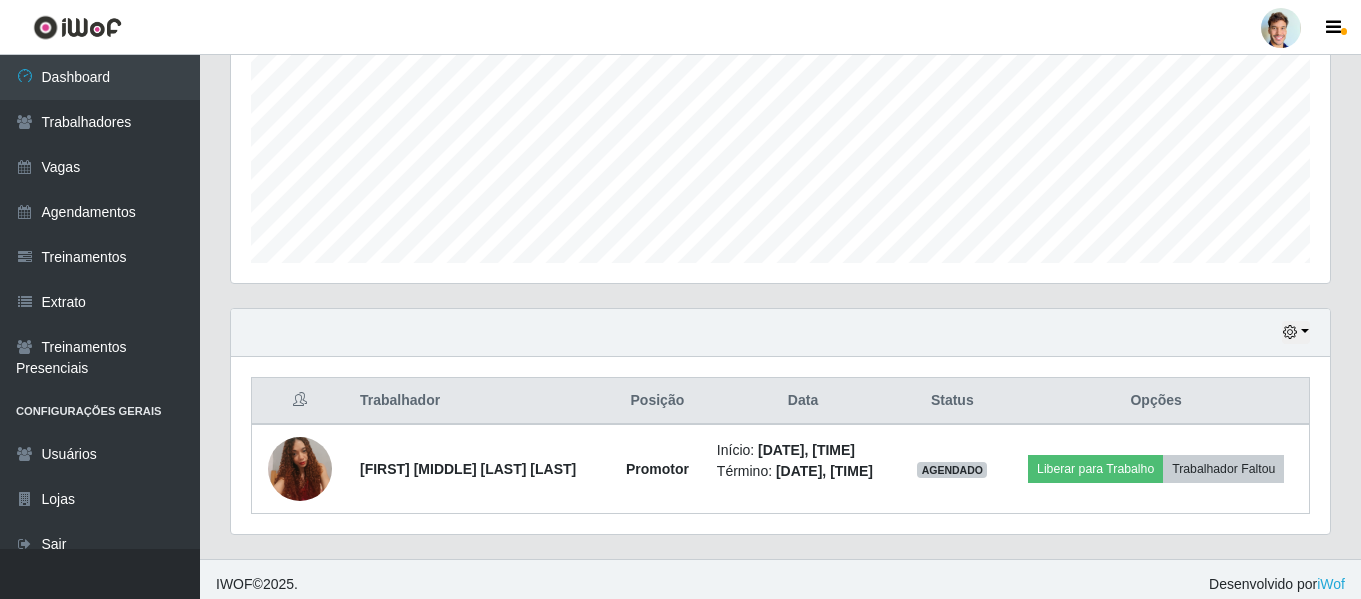 scroll, scrollTop: 462, scrollLeft: 0, axis: vertical 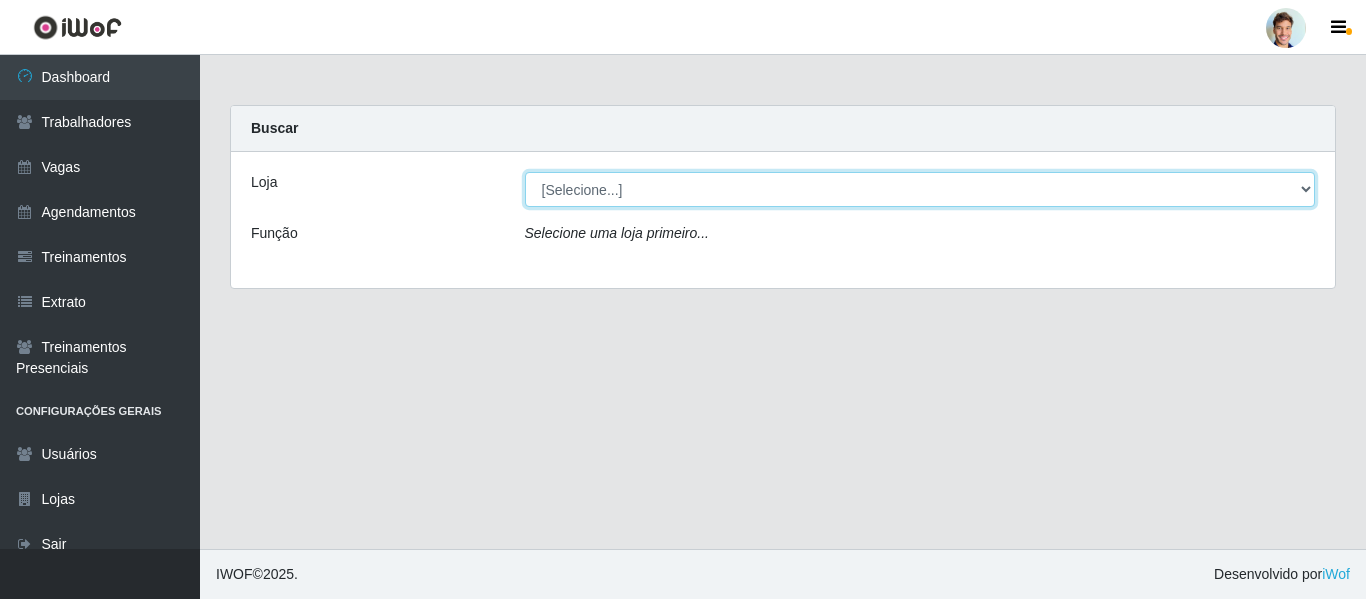 click on "[Selecione...] Leta - Arco-Mix [CITY] Leta - Arco-Mix [CITY] Leta - Arco-Mix [STREET] Leta - Arco-Mix [CITY] Leta - Arco-Mix [CITY] Leta - Arco-Mix [CITY] Leta - Arco-Mix [CITY] Leta - Arco-Mix [CITY] Leta - Arco-Mix [CITY] Leta - Arco-Mix [CITY] Leta - Arco-Mix [CITY] Leta - Arco-Vita [CITY] Leta - Arco-Vita Shopping [CITY] Leta - Arco-Vita [CITY]" at bounding box center (920, 189) 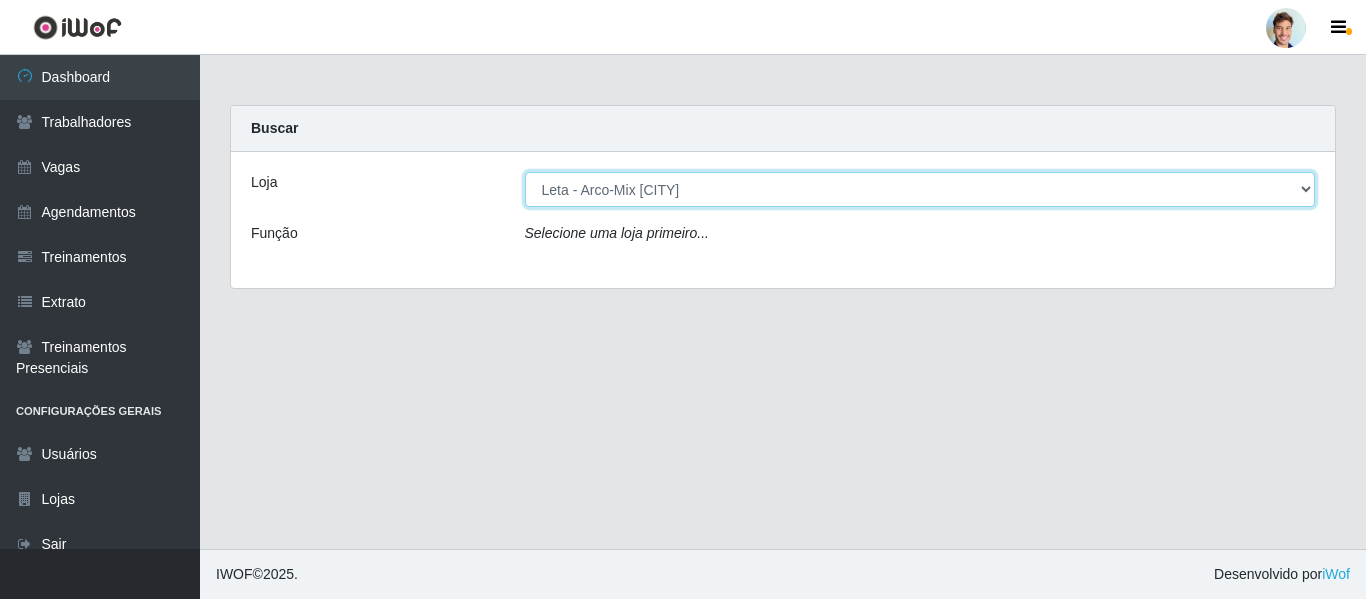 click on "[Selecione...] [FIRST] - [BRAND] [LOCATION] [FIRST] - [BRAND] [LOCATION] [FIRST] - [BRAND] [STREET] [FIRST] - [BRAND] [LOCATION] [FIRST] - [BRAND] [LOCATION] [FIRST] - [BRAND] [LOCATION] [FIRST] - [BRAND] [LOCATION] [FIRST] - [BRAND] [LOCATION] [FIRST] - [BRAND] [LOCATION] [FIRST] - [BRAND] [LOCATION] [FIRST] - [BRAND] [LOCATION] [FIRST] - [BRAND] [LOCATION] [FIRST] - [BRAND] [LOCATION] [FIRST] - [BRAND] [LOCATION]" at bounding box center (920, 189) 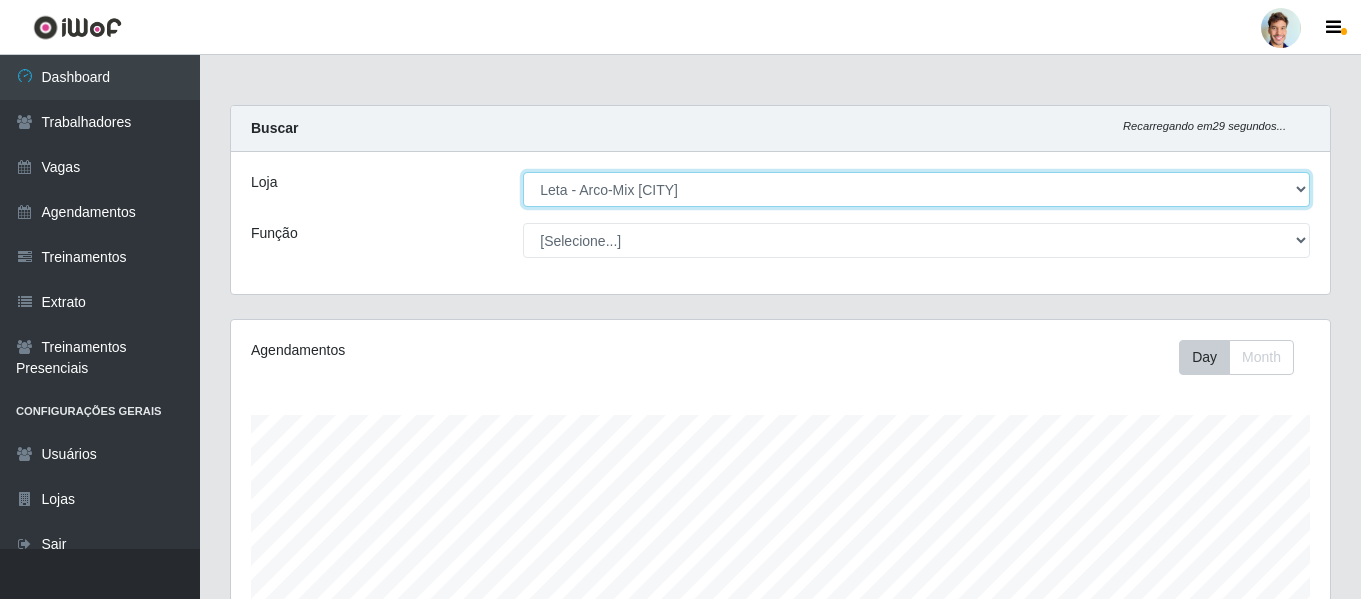 scroll, scrollTop: 999585, scrollLeft: 998901, axis: both 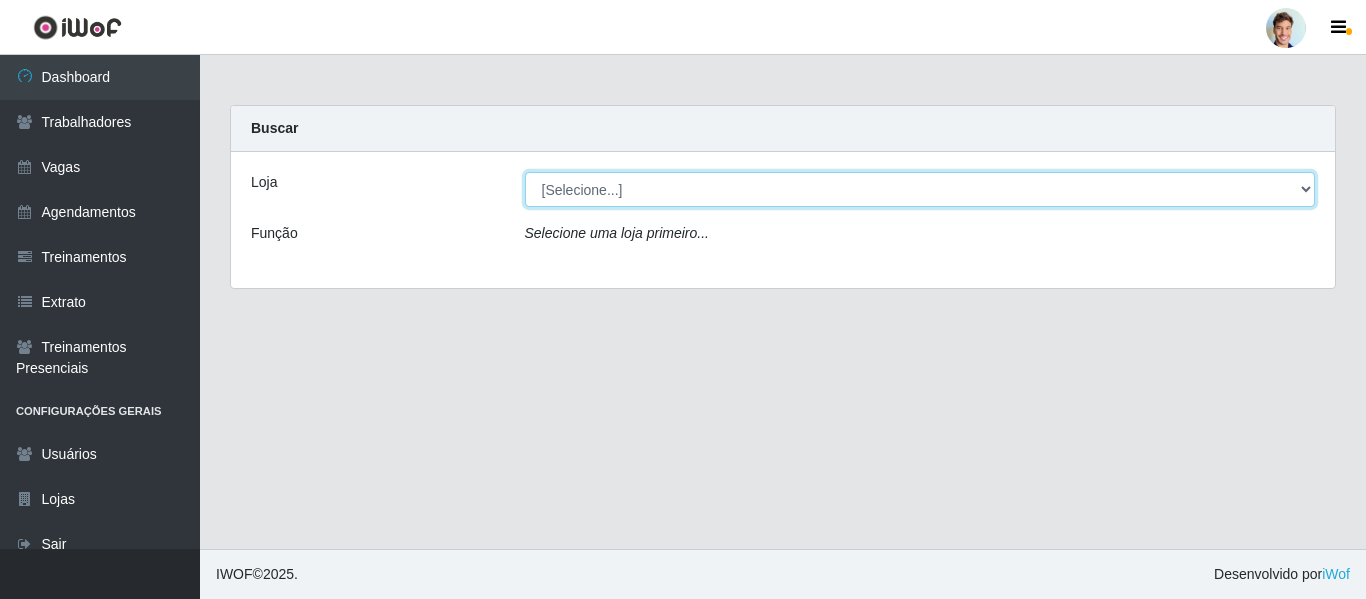 drag, startPoint x: 1163, startPoint y: 192, endPoint x: 1127, endPoint y: 201, distance: 37.107952 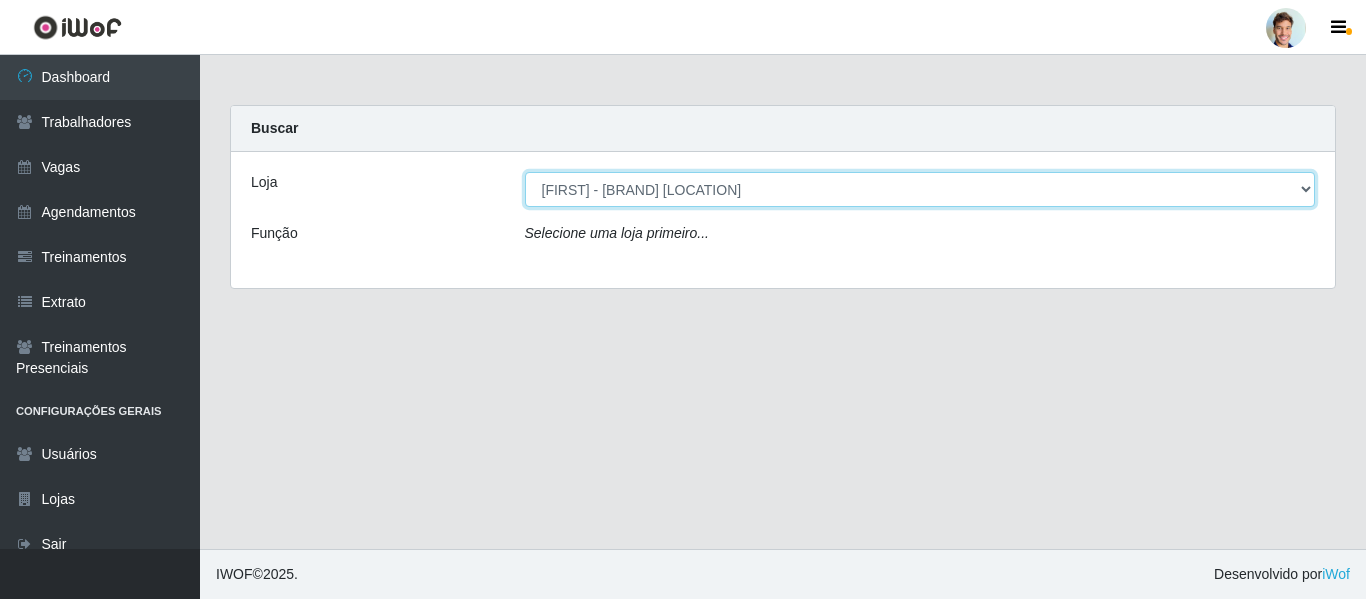 click on "[Selecione...] [FIRST] - [BRAND] [LOCATION] [FIRST] - [BRAND] [LOCATION] [FIRST] - [BRAND] [STREET] [FIRST] - [BRAND] [LOCATION] [FIRST] - [BRAND] [LOCATION] [FIRST] - [BRAND] [LOCATION] [FIRST] - [BRAND] [LOCATION] [FIRST] - [BRAND] [LOCATION] [FIRST] - [BRAND] [LOCATION] [FIRST] - [BRAND] [LOCATION] [FIRST] - [BRAND] [LOCATION] [FIRST] - [BRAND] [LOCATION] [FIRST] - [BRAND] [LOCATION] [FIRST] - [BRAND] [LOCATION]" at bounding box center (920, 189) 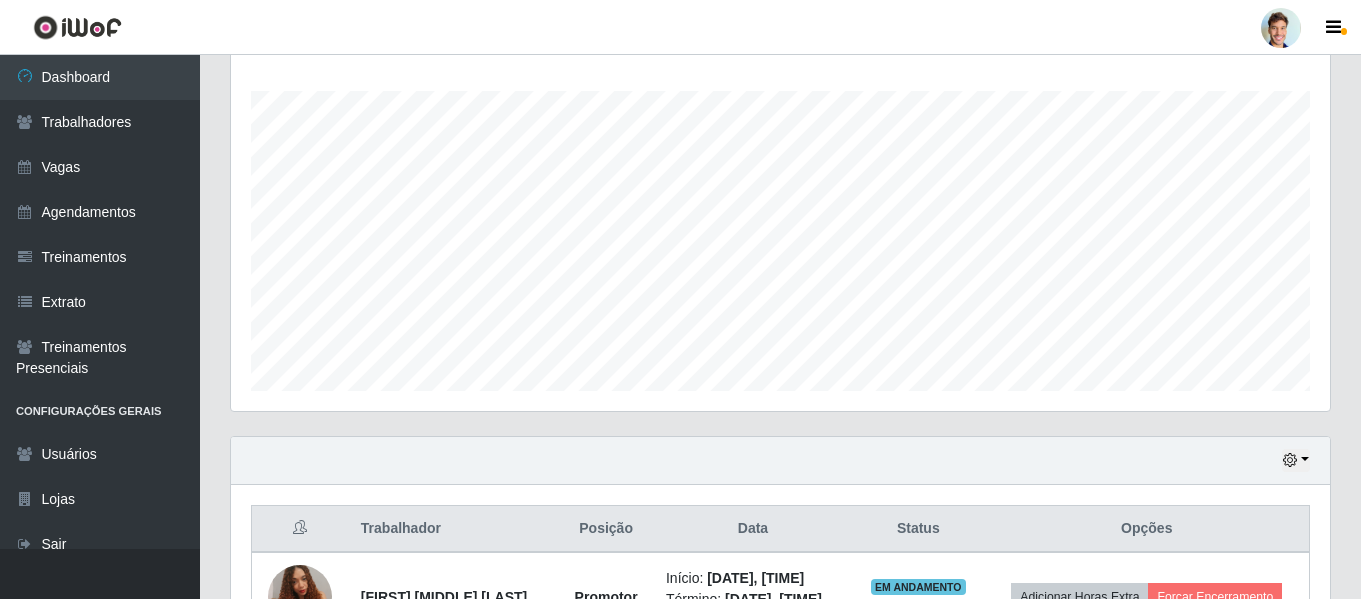 scroll, scrollTop: 453, scrollLeft: 0, axis: vertical 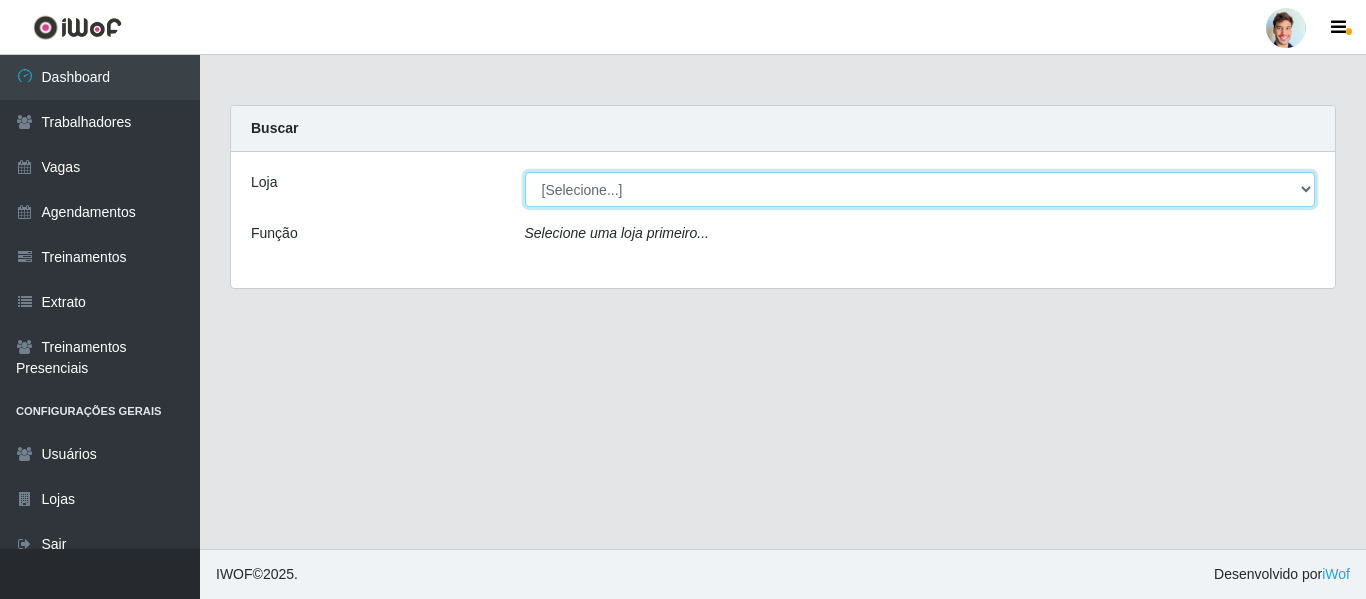drag, startPoint x: 608, startPoint y: 202, endPoint x: 624, endPoint y: 205, distance: 16.27882 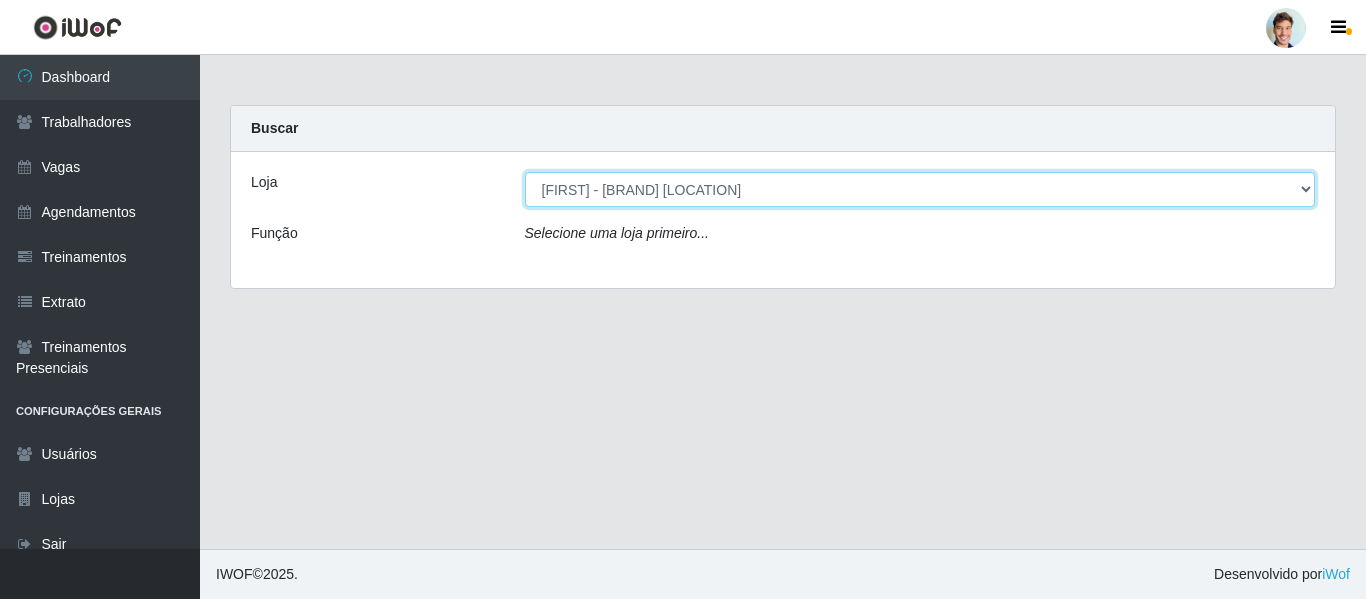 click on "[SELECT] [FIRST] - [BRAND] [LOCATION] [FIRST] - [BRAND] [LOCATION] [FIRST] - [BRAND] [LOCATION] [FIRST] - [BRAND] [LOCATION] [FIRST] - [BRAND] [LOCATION] [FIRST] - [BRAND] [LOCATION] [FIRST] - [BRAND] [LOCATION] [FIRST] - [BRAND] [LOCATION] [FIRST] - [BRAND] [LOCATION] [FIRST] - [BRAND] [LOCATION] [FIRST] - [BRAND] [LOCATION] [FIRST] - [BRAND] [LOCATION] [FIRST] - [BRAND] [LOCATION] [FIRST] - [BRAND] [LOCATION] [FIRST] - [BRAND] [LOCATION] [FIRST] - [BRAND] [LOCATION]" at bounding box center (920, 189) 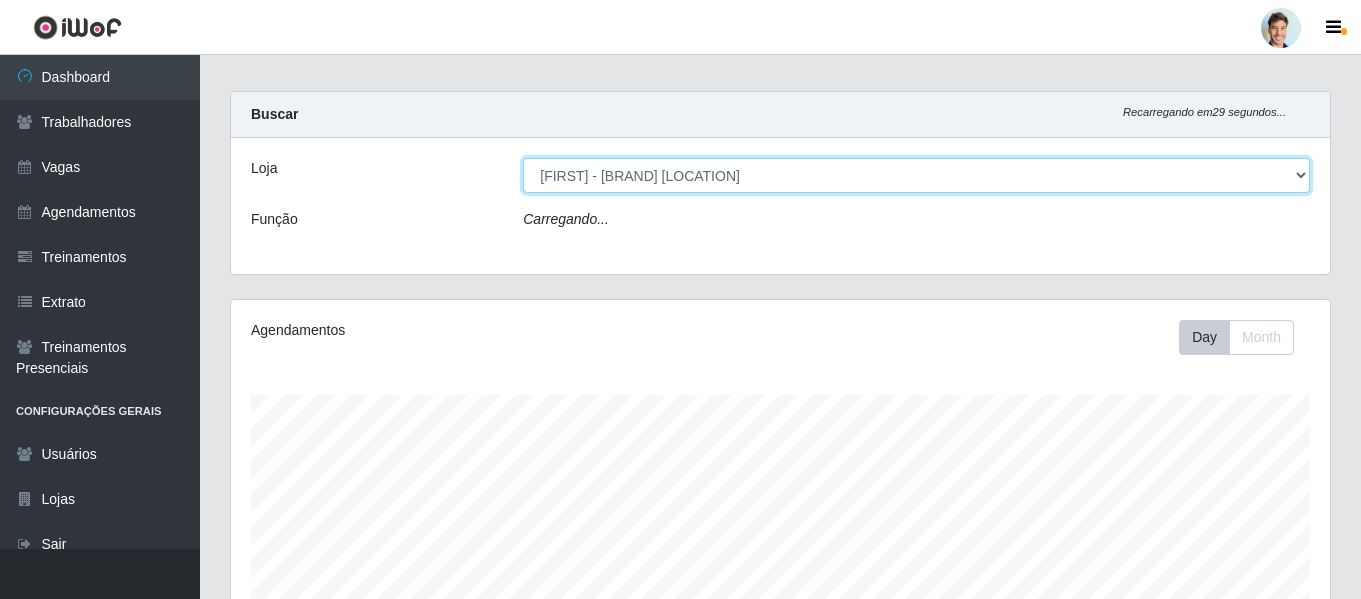 scroll, scrollTop: 198, scrollLeft: 0, axis: vertical 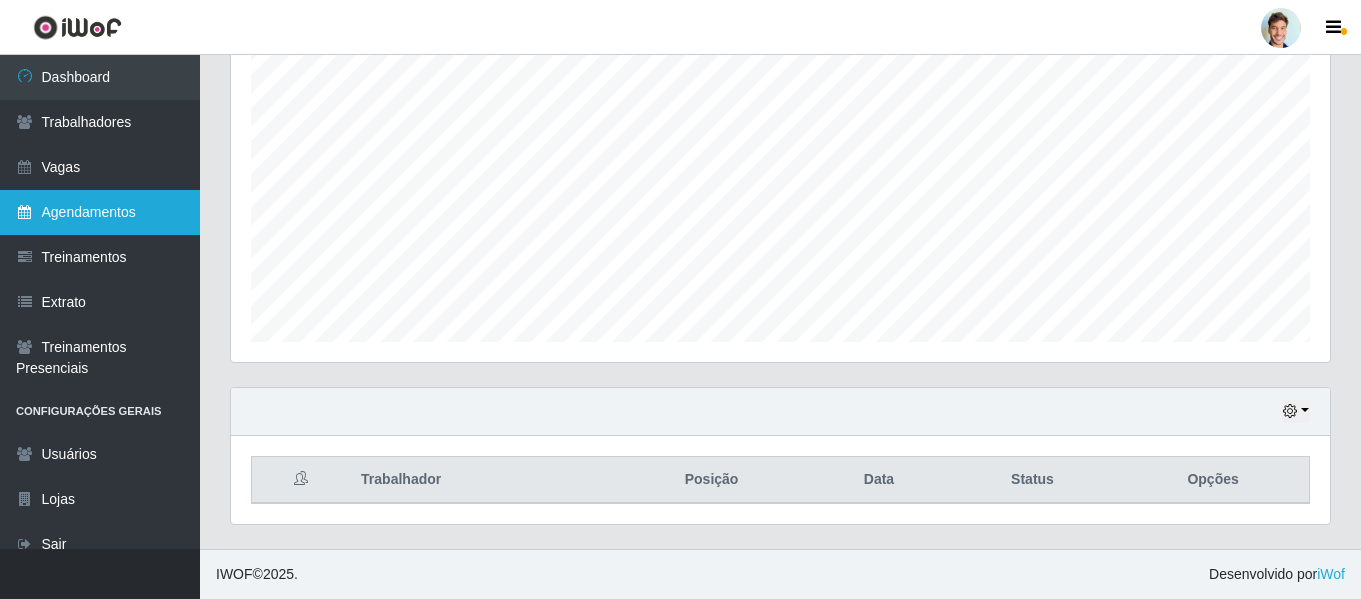 click on "Agendamentos" at bounding box center (100, 212) 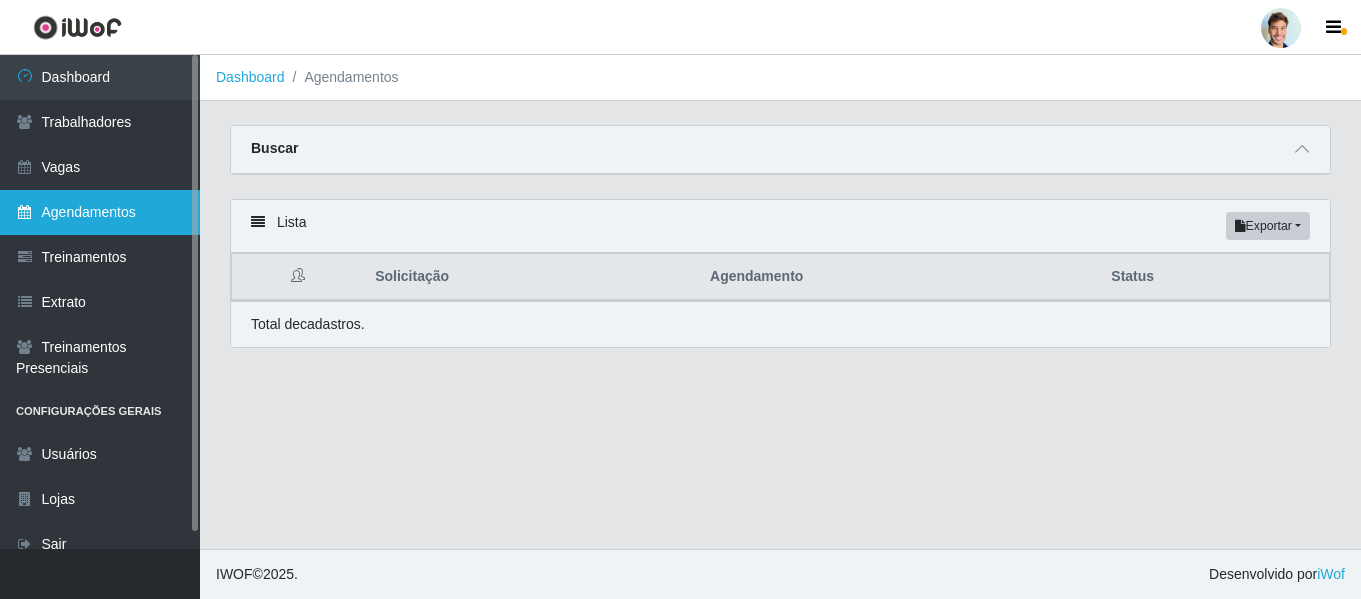 scroll, scrollTop: 0, scrollLeft: 0, axis: both 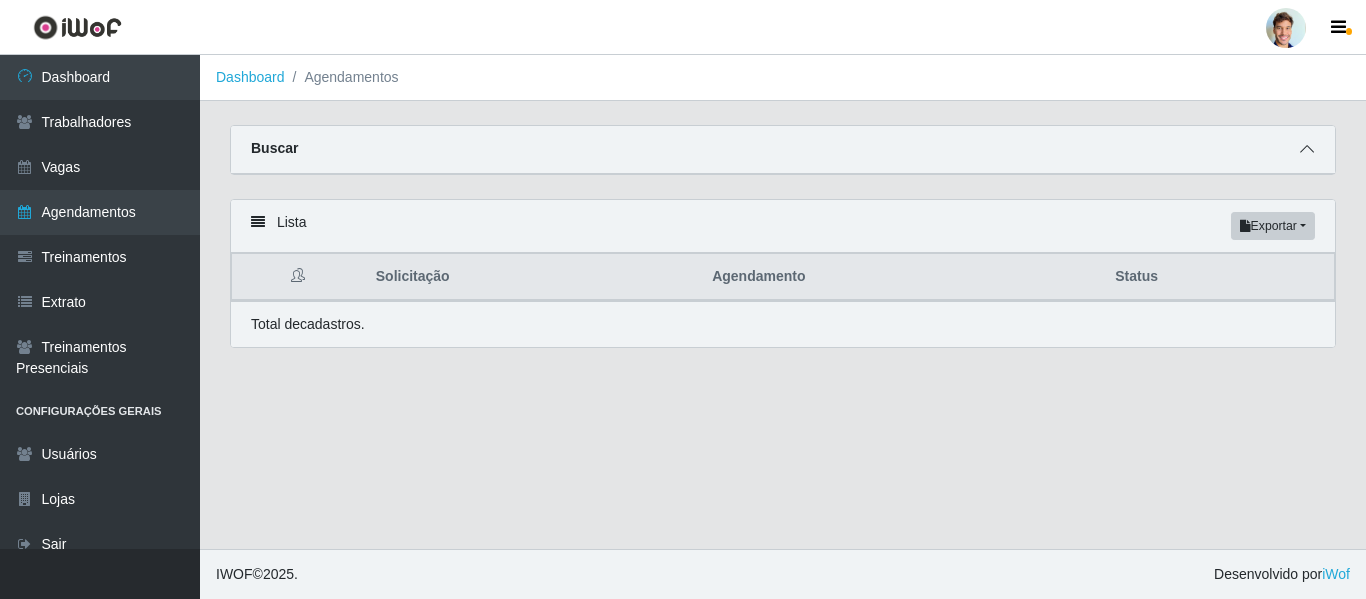 click at bounding box center [1307, 149] 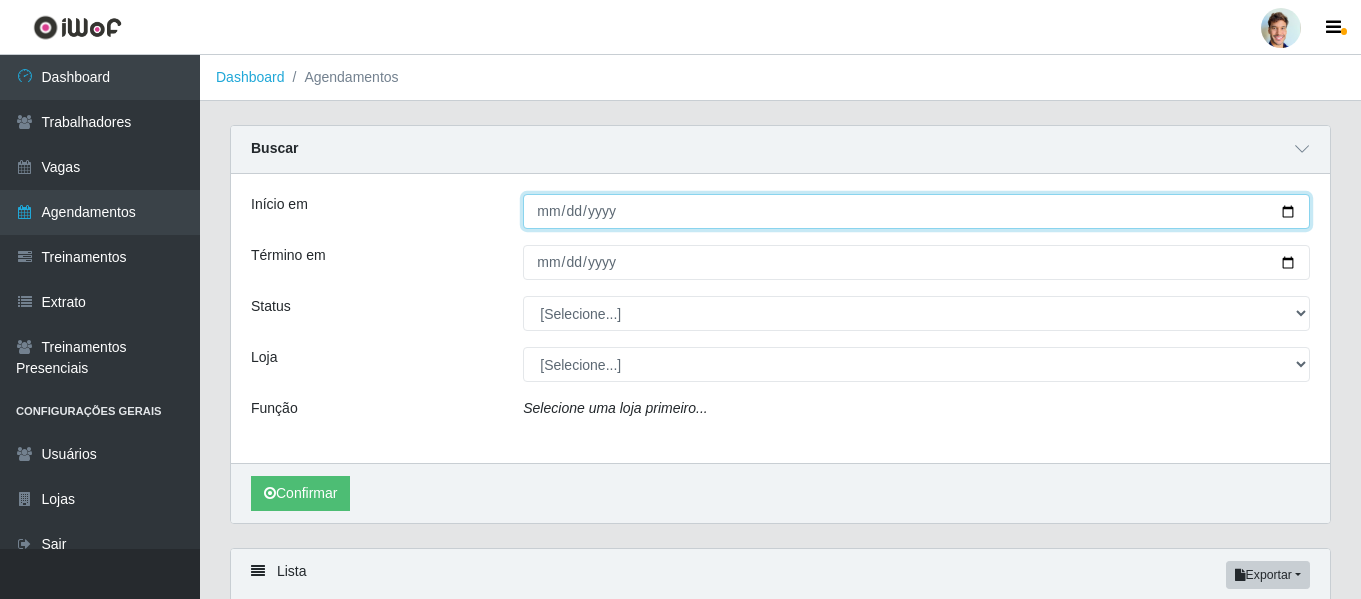 click on "Início em" at bounding box center (916, 211) 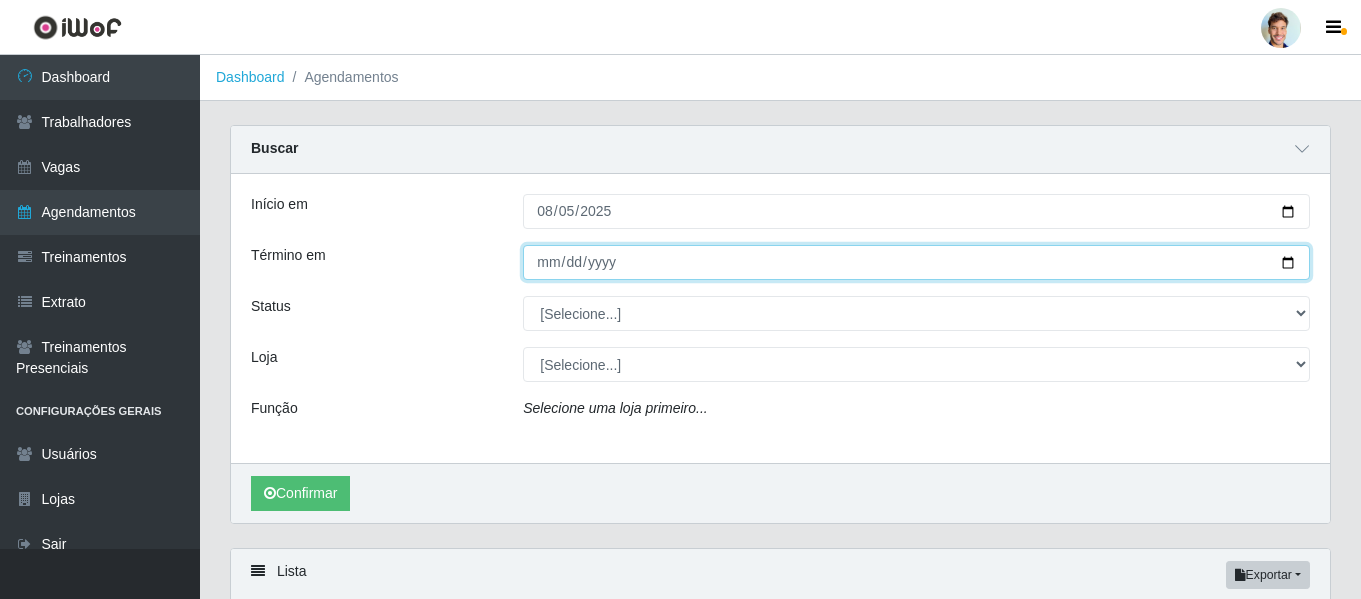 type on "[DATE]" 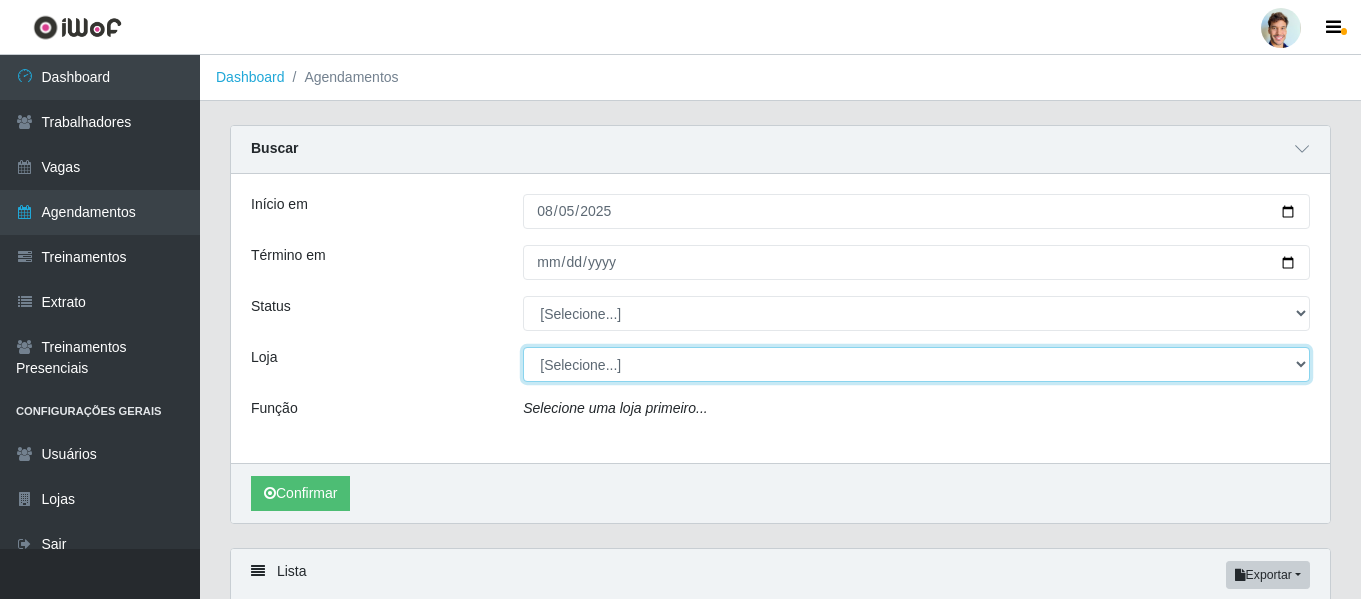 click on "[SELECT] [FIRST] - [BRAND] [LOCATION] [FIRST] - [BRAND] [LOCATION] [FIRST] - [BRAND] [LOCATION] [FIRST] - [BRAND] [LOCATION] [FIRST] - [BRAND] [LOCATION] [FIRST] - [BRAND] [LOCATION] [FIRST] - [BRAND] [LOCATION] [FIRST] - [BRAND] [LOCATION] [FIRST] - [BRAND] [LOCATION] [FIRST] - [BRAND] [LOCATION] [FIRST] - [BRAND] [LOCATION] [FIRST] - [BRAND] [LOCATION] [FIRST] - [BRAND] [LOCATION] [FIRST] - [BRAND] [LOCATION] [FIRST] - [BRAND] [LOCATION] [FIRST] - [BRAND] [LOCATION]" at bounding box center (916, 364) 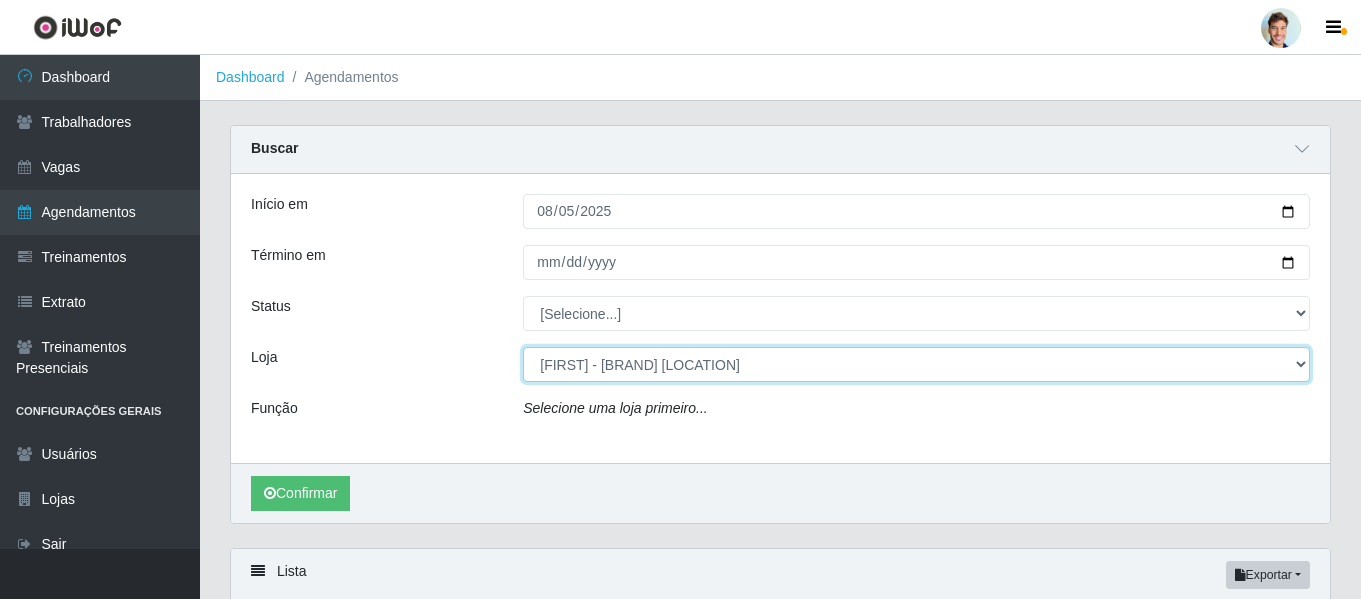 click on "[SELECT] [FIRST] - [BRAND] [LOCATION] [FIRST] - [BRAND] [LOCATION] [FIRST] - [BRAND] [LOCATION] [FIRST] - [BRAND] [LOCATION] [FIRST] - [BRAND] [LOCATION] [FIRST] - [BRAND] [LOCATION] [FIRST] - [BRAND] [LOCATION] [FIRST] - [BRAND] [LOCATION] [FIRST] - [BRAND] [LOCATION] [FIRST] - [BRAND] [LOCATION] [FIRST] - [BRAND] [LOCATION] [FIRST] - [BRAND] [LOCATION] [FIRST] - [BRAND] [LOCATION] [FIRST] - [BRAND] [LOCATION] [FIRST] - [BRAND] [LOCATION] [FIRST] - [BRAND] [LOCATION]" at bounding box center [916, 364] 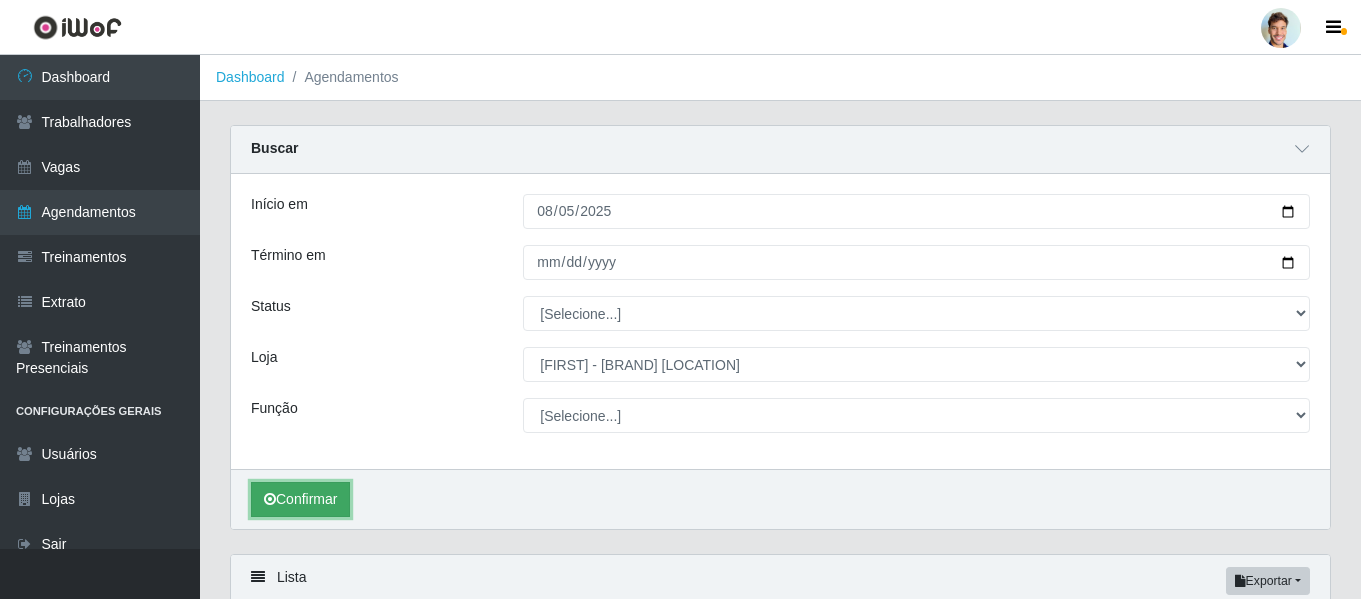 click on "Confirmar" at bounding box center (300, 499) 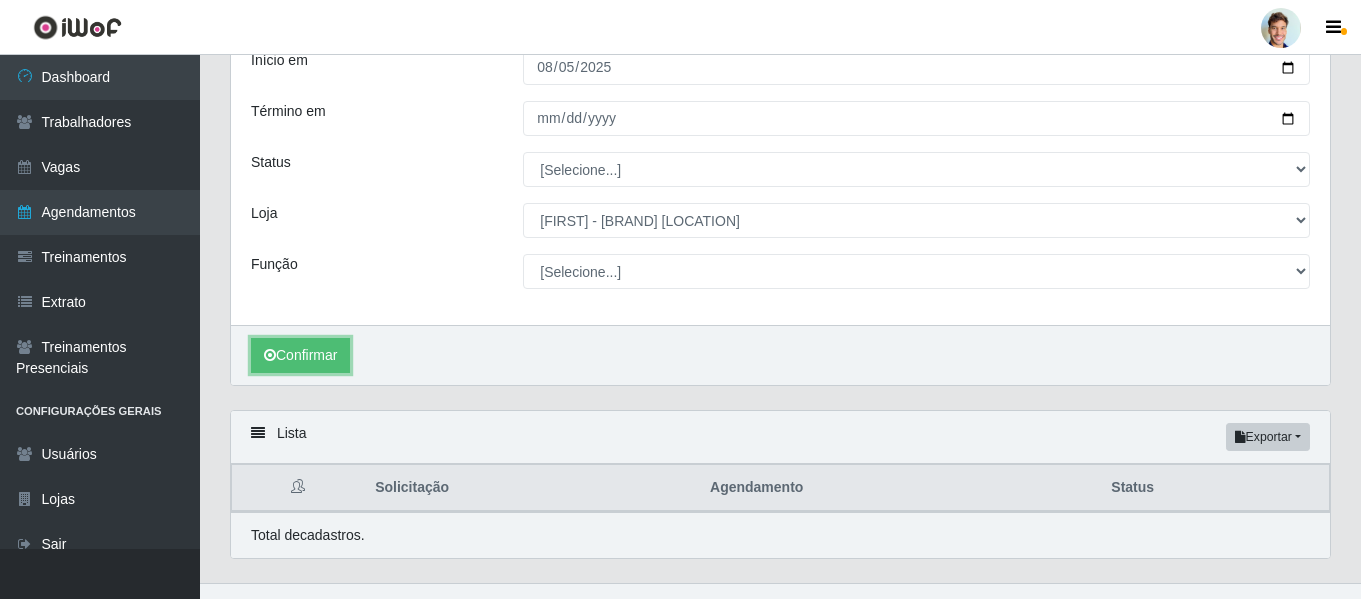 scroll, scrollTop: 179, scrollLeft: 0, axis: vertical 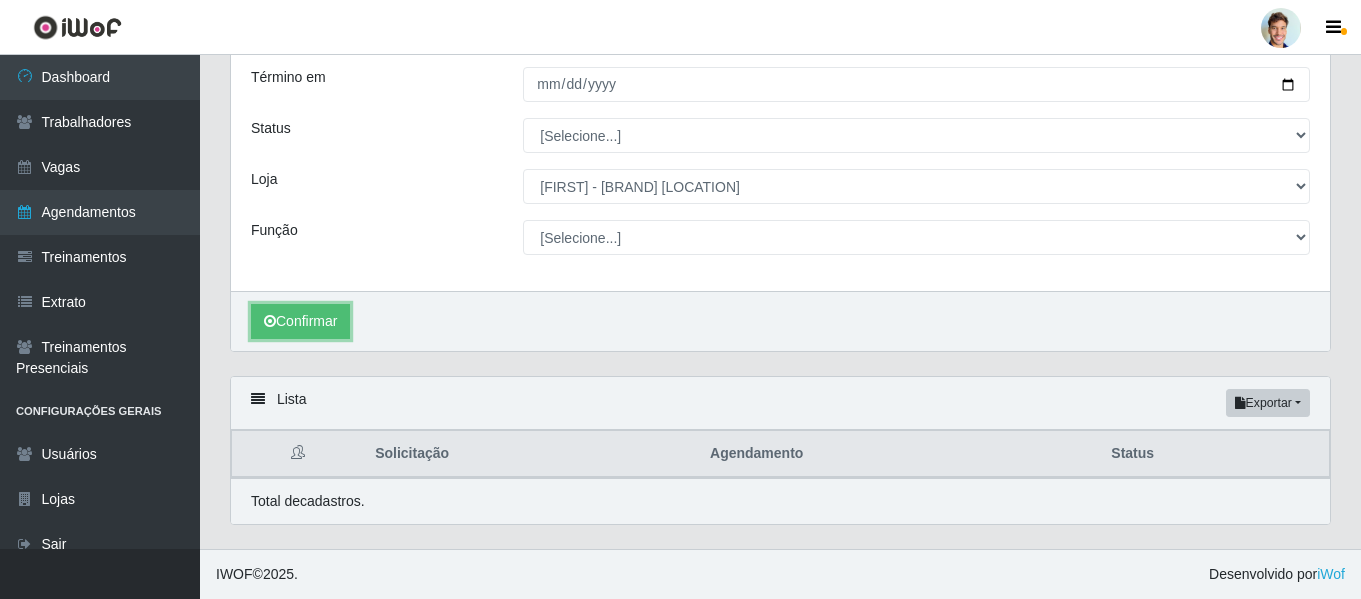 type 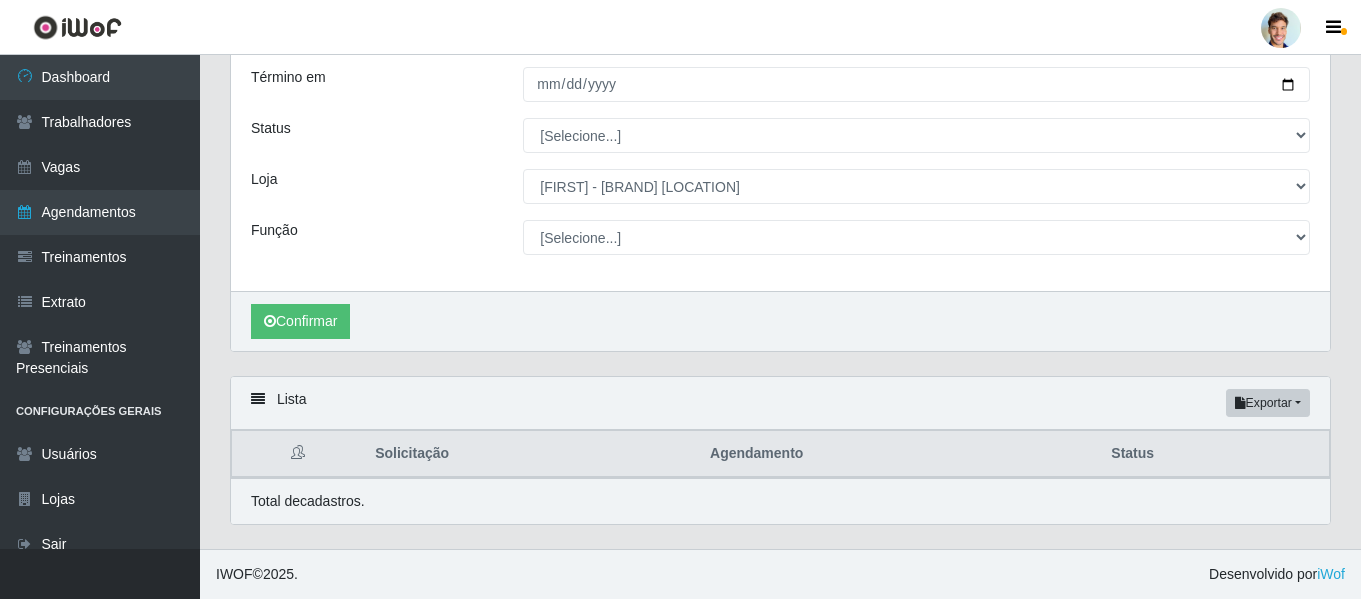 click on "Status" at bounding box center (372, 135) 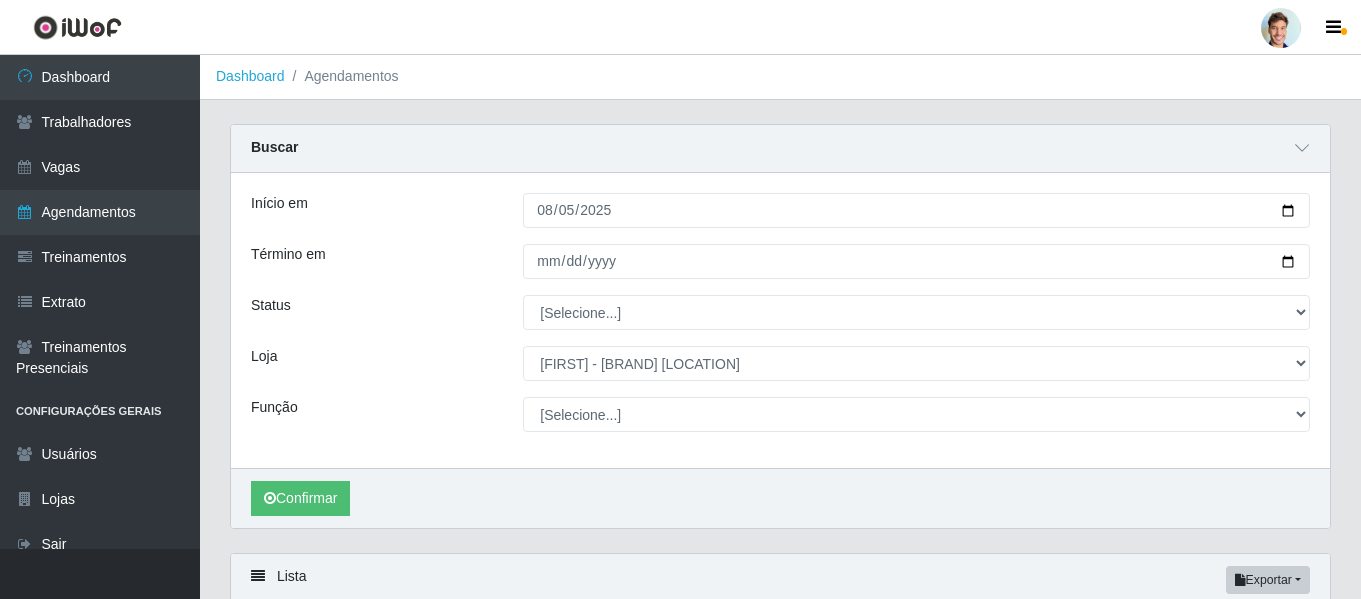 scroll, scrollTop: 0, scrollLeft: 0, axis: both 